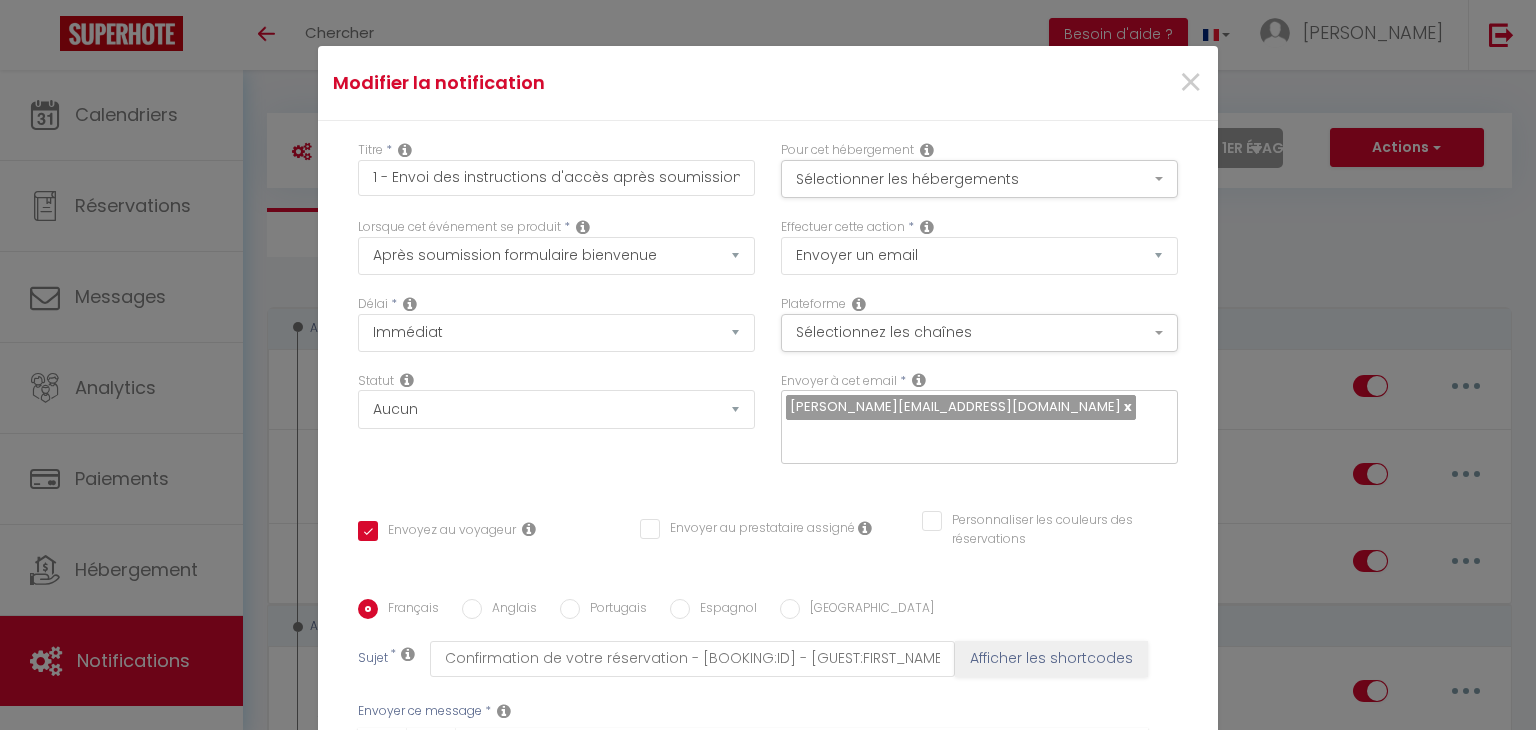 select on "59671" 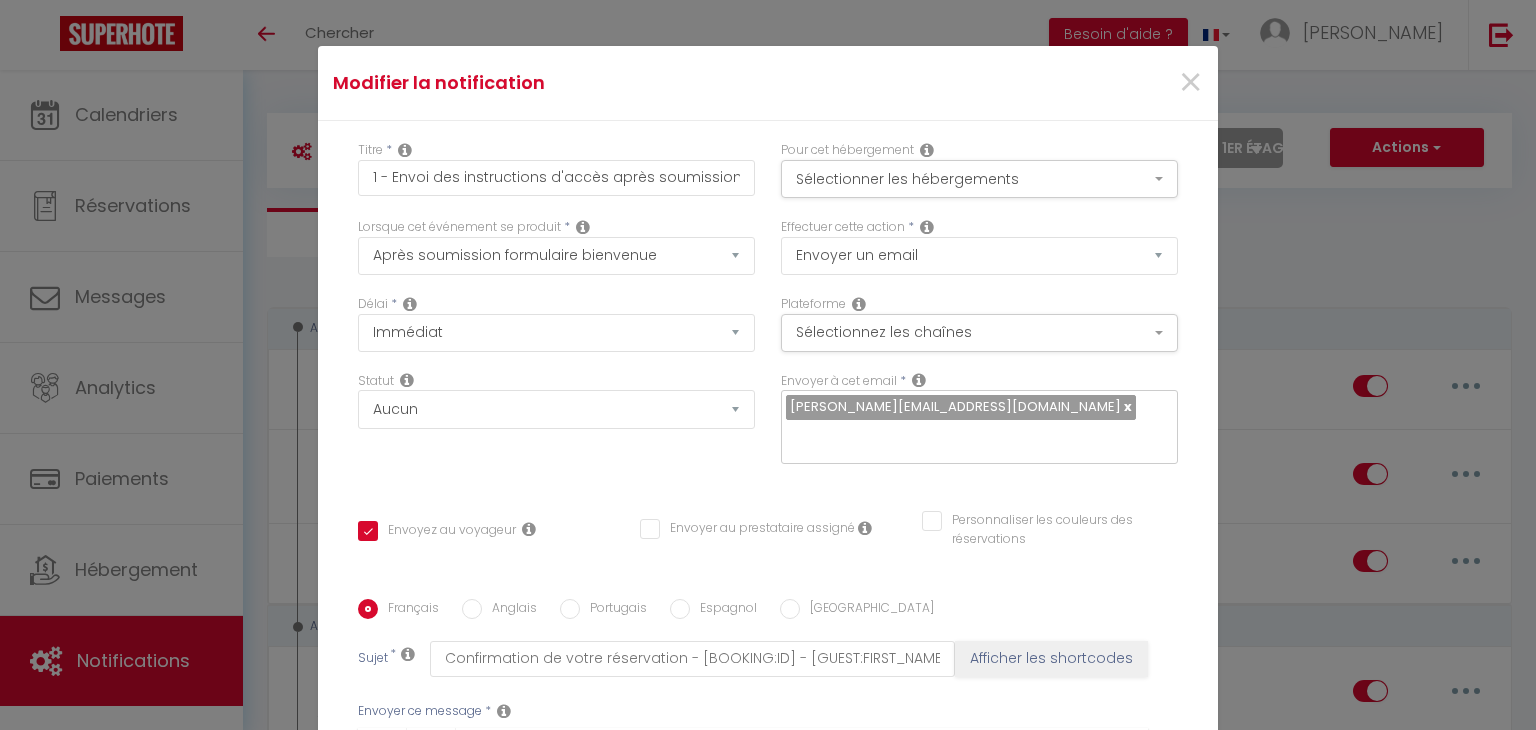scroll, scrollTop: 2068, scrollLeft: 0, axis: vertical 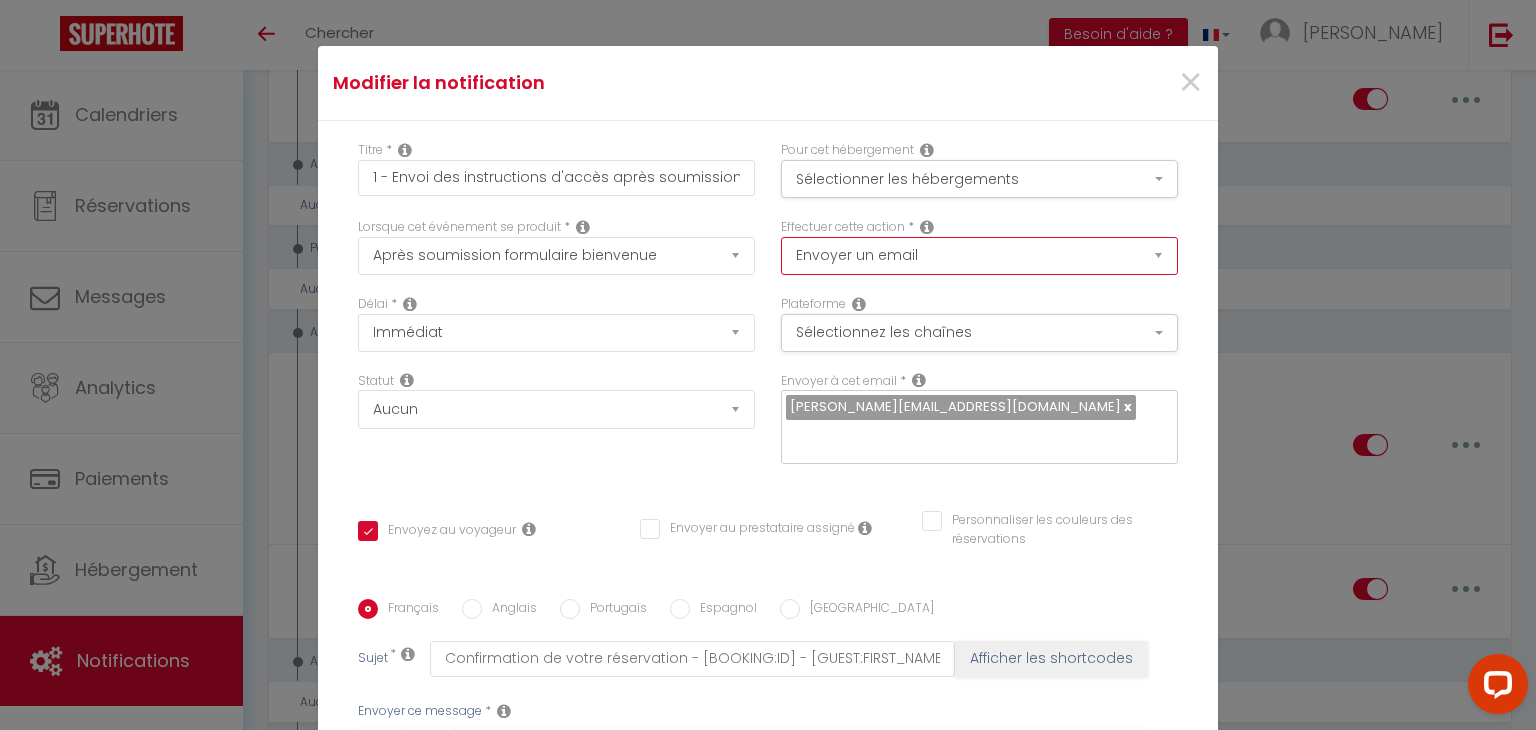click on "Envoyer un email   Envoyer un SMS   Envoyer une notification push" at bounding box center (979, 256) 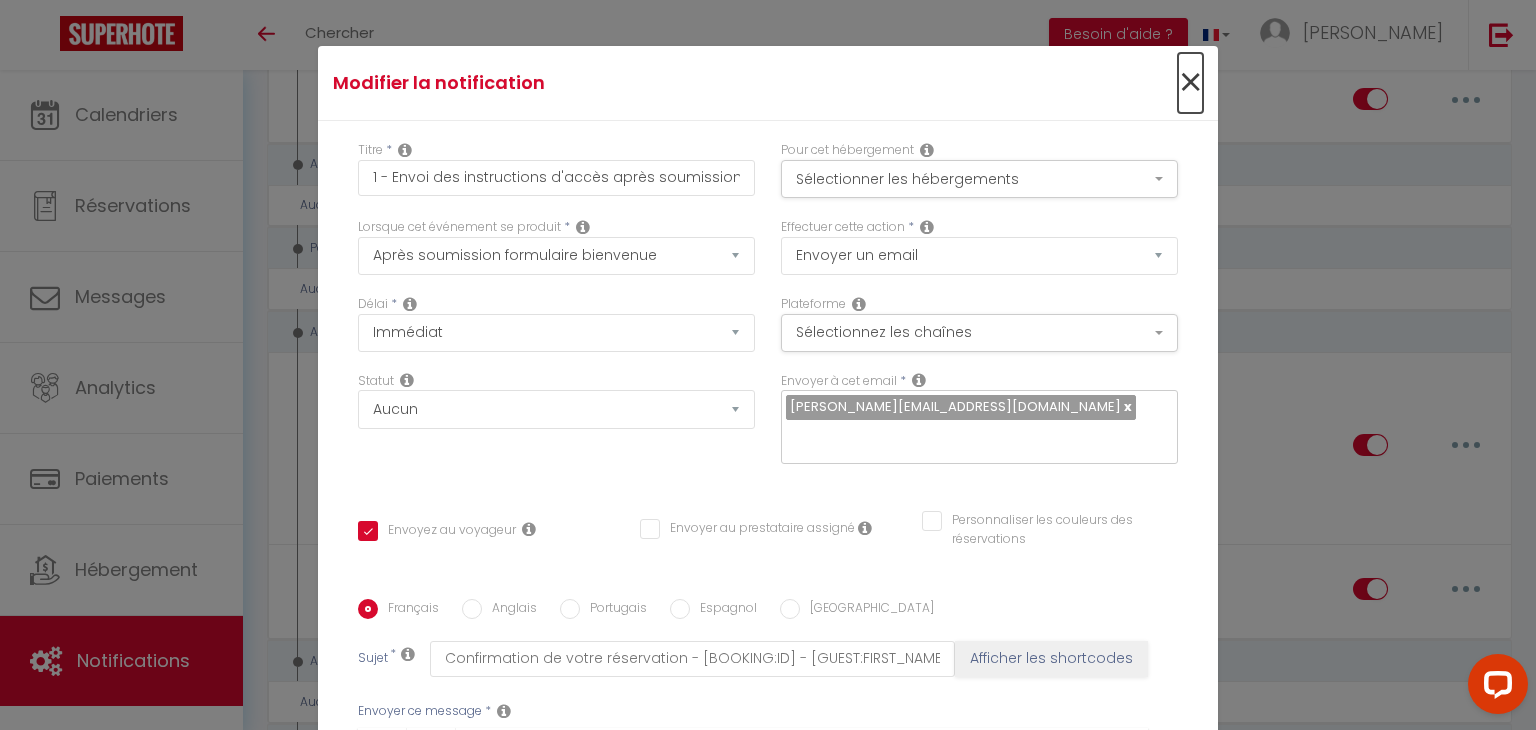 click on "×" at bounding box center (1190, 83) 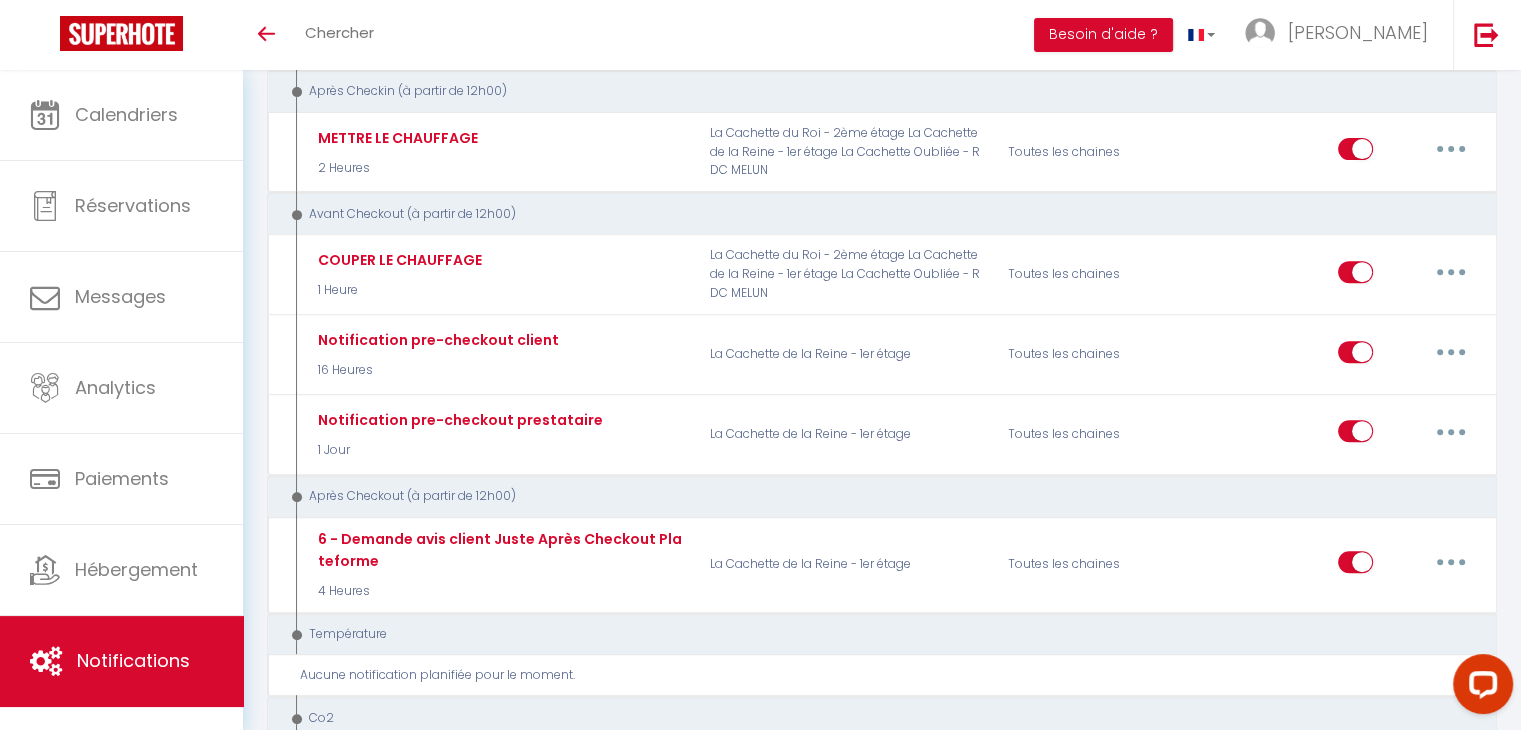 scroll, scrollTop: 745, scrollLeft: 0, axis: vertical 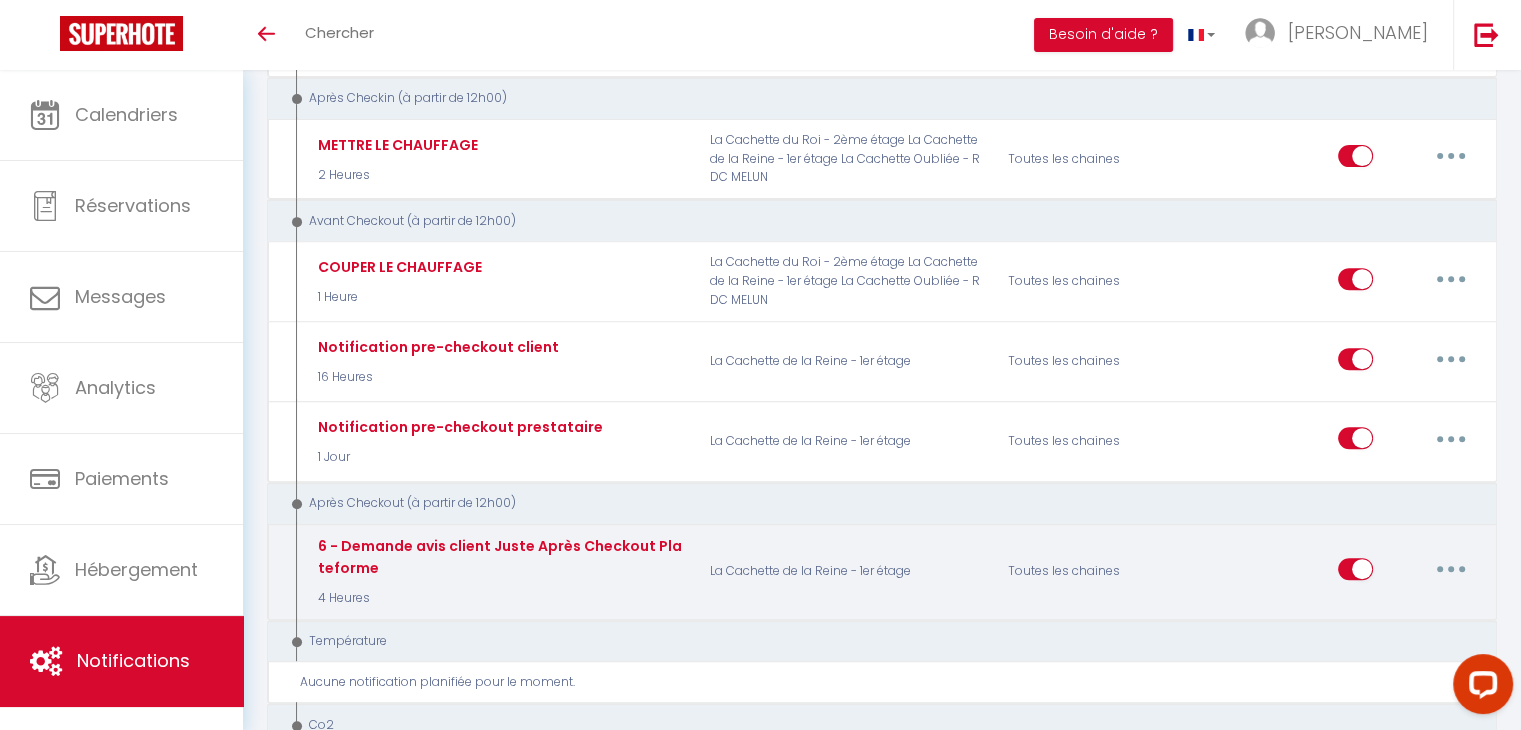 click at bounding box center (1451, 569) 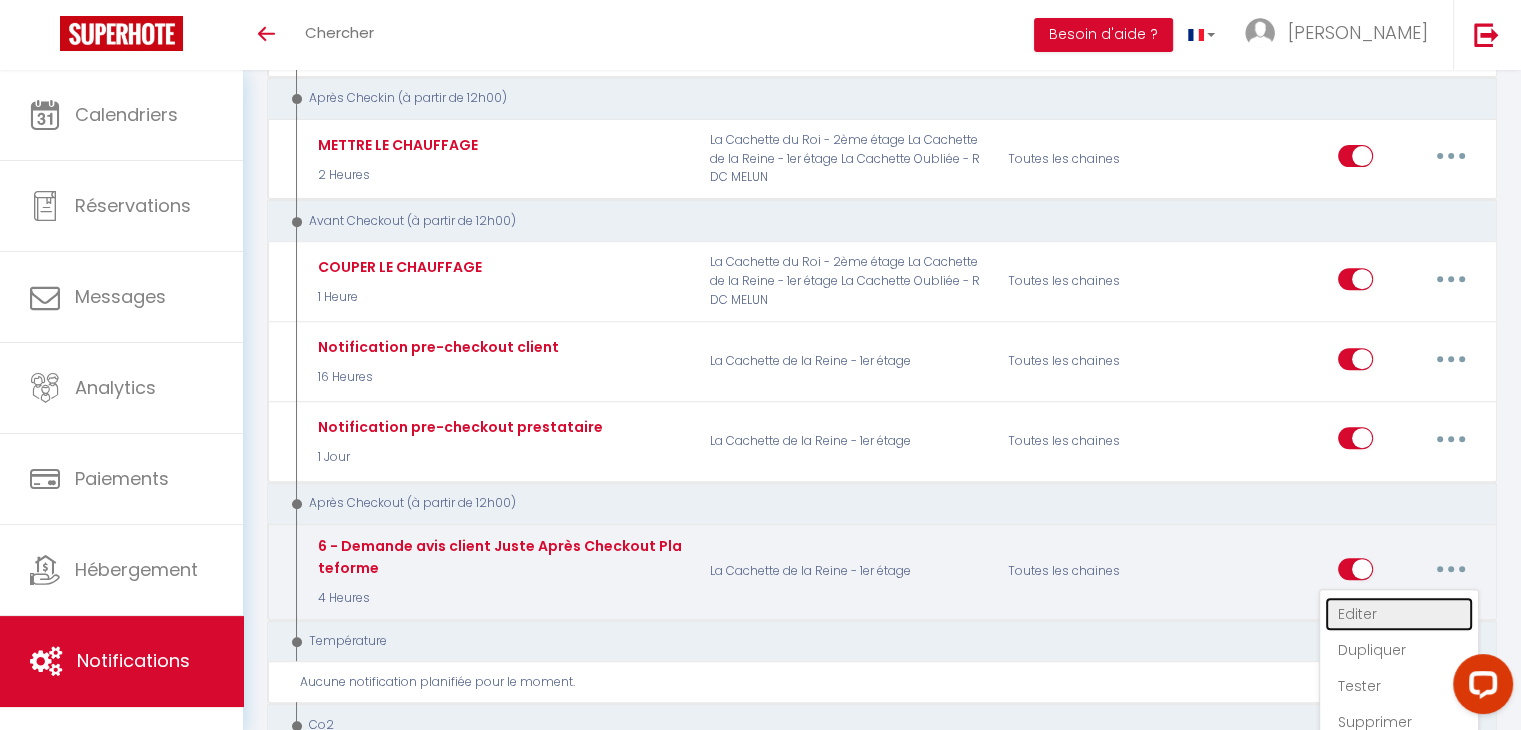 click on "Editer" at bounding box center (1399, 614) 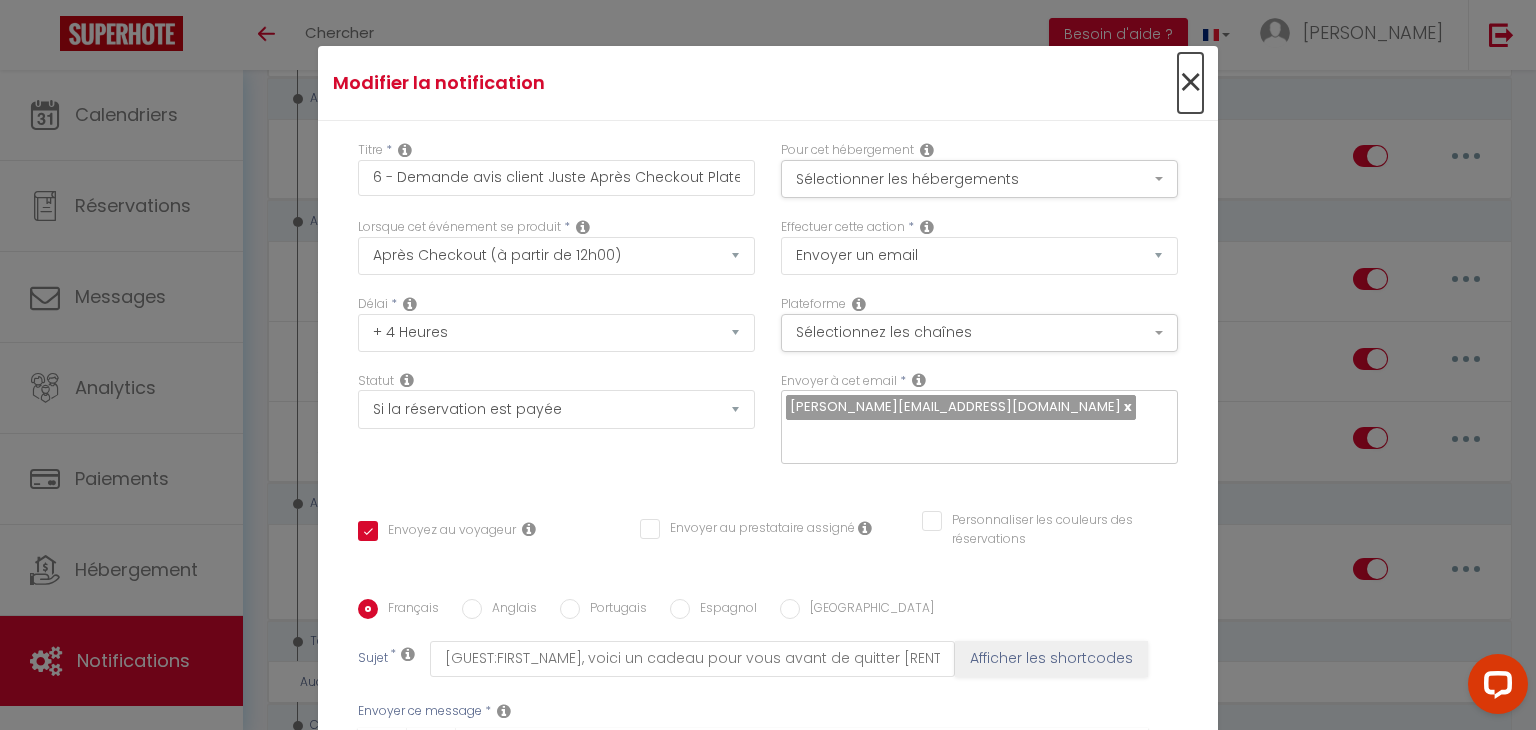 click on "×" at bounding box center (1190, 83) 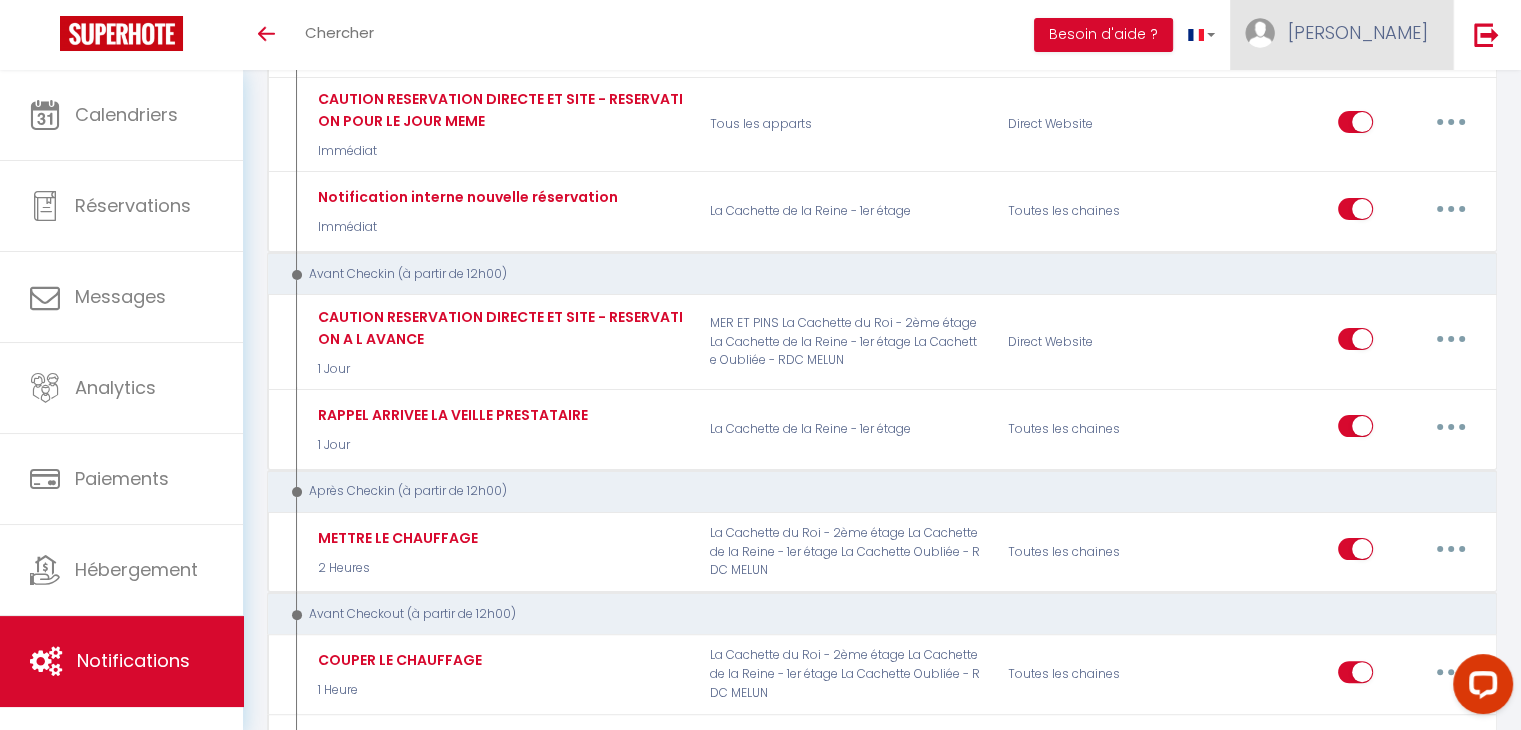 scroll, scrollTop: 352, scrollLeft: 0, axis: vertical 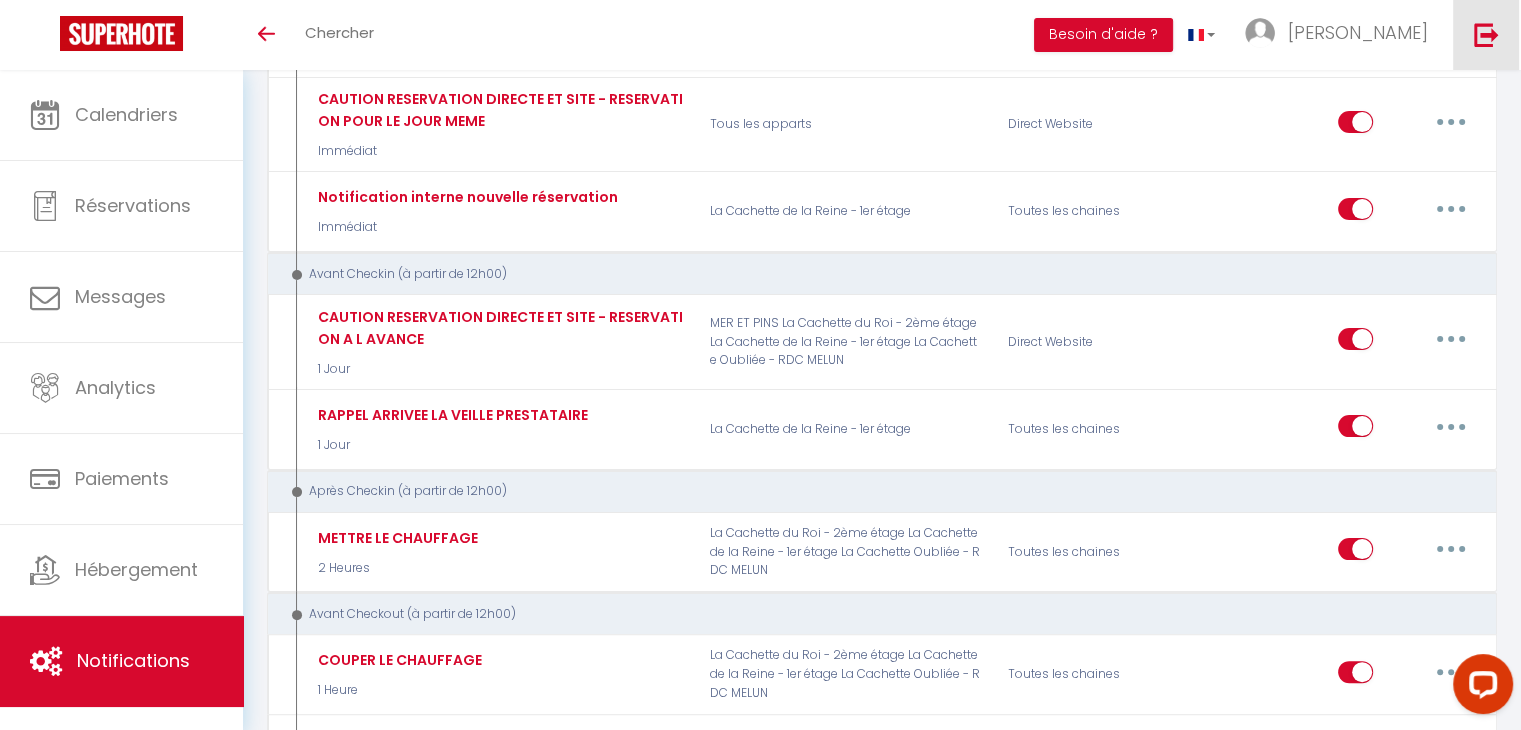 click at bounding box center (1486, 34) 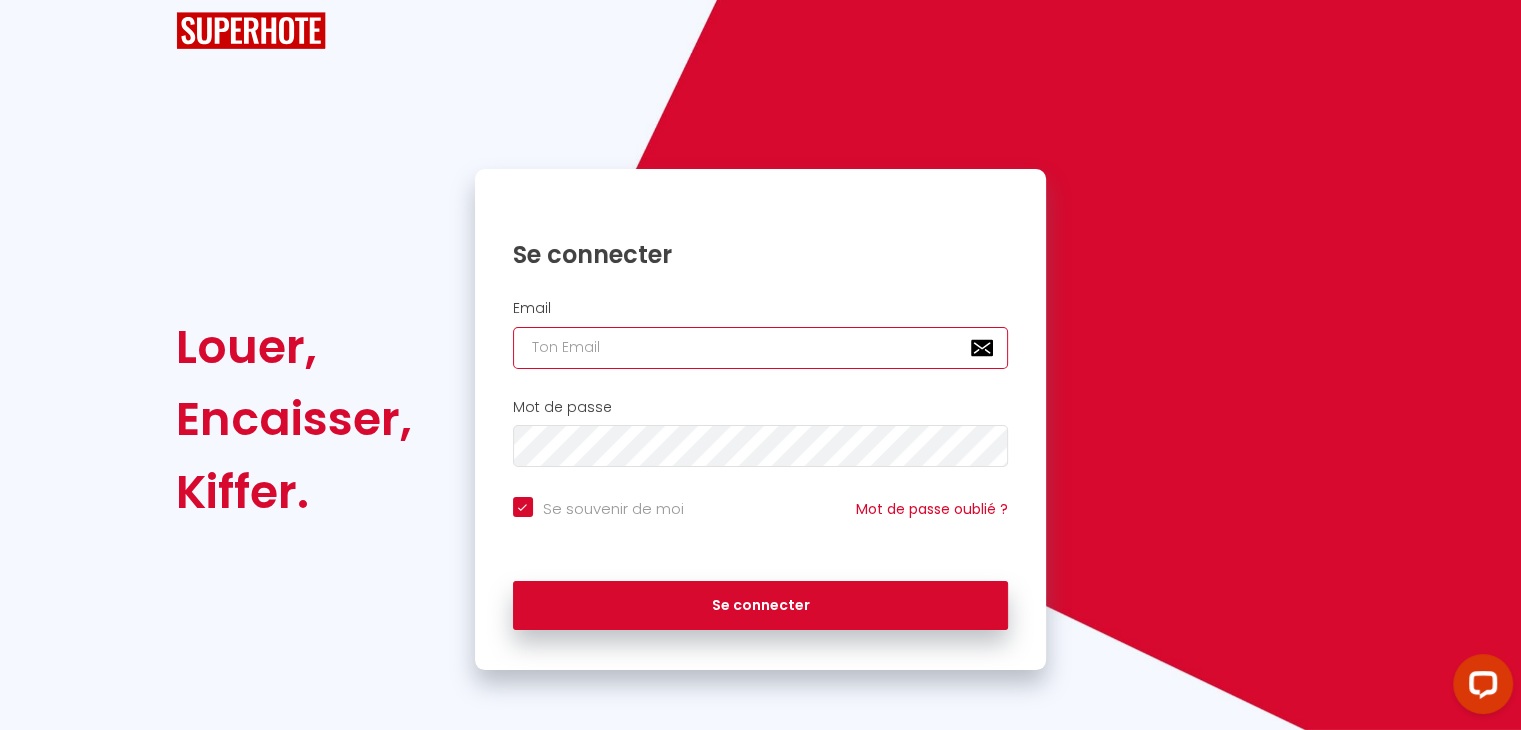 click at bounding box center (761, 348) 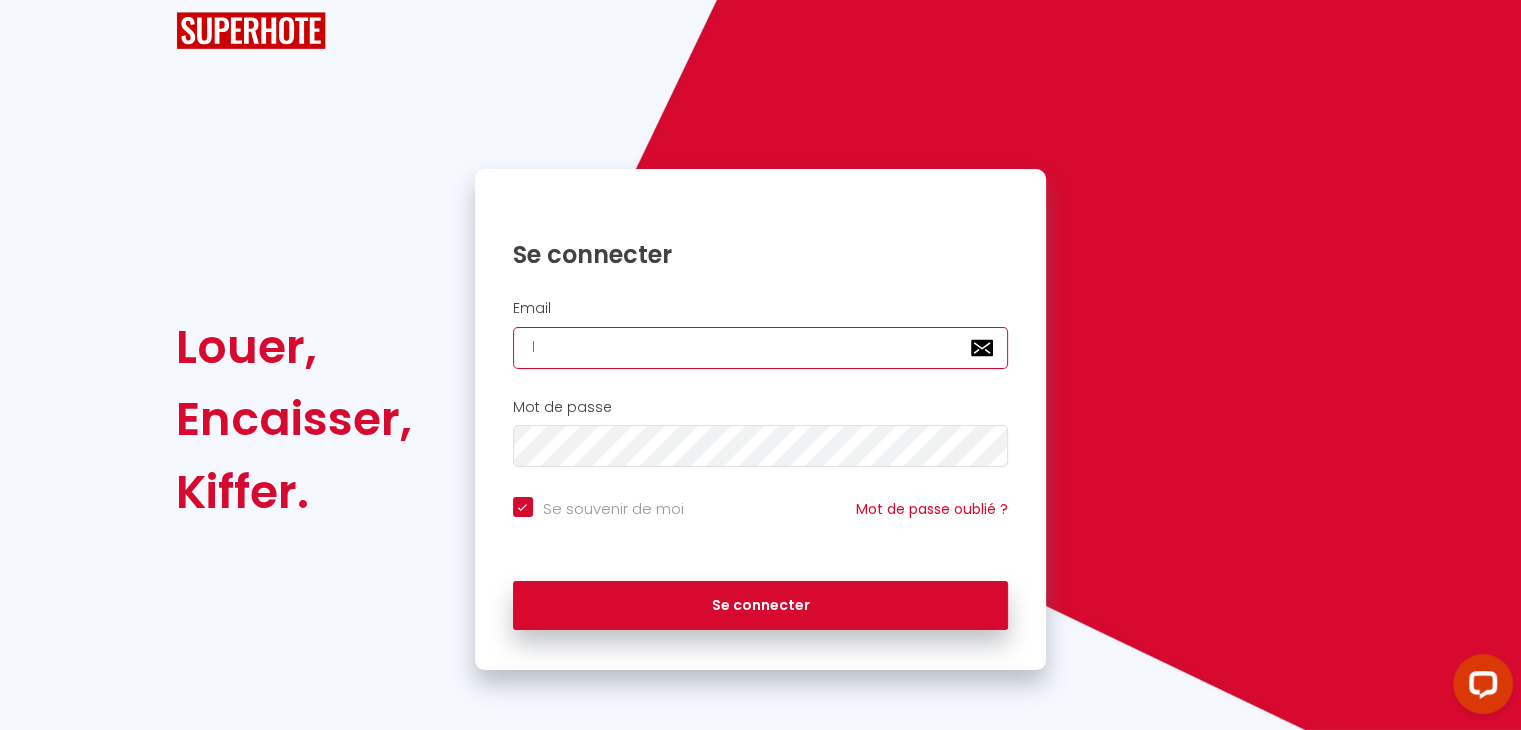 checkbox on "true" 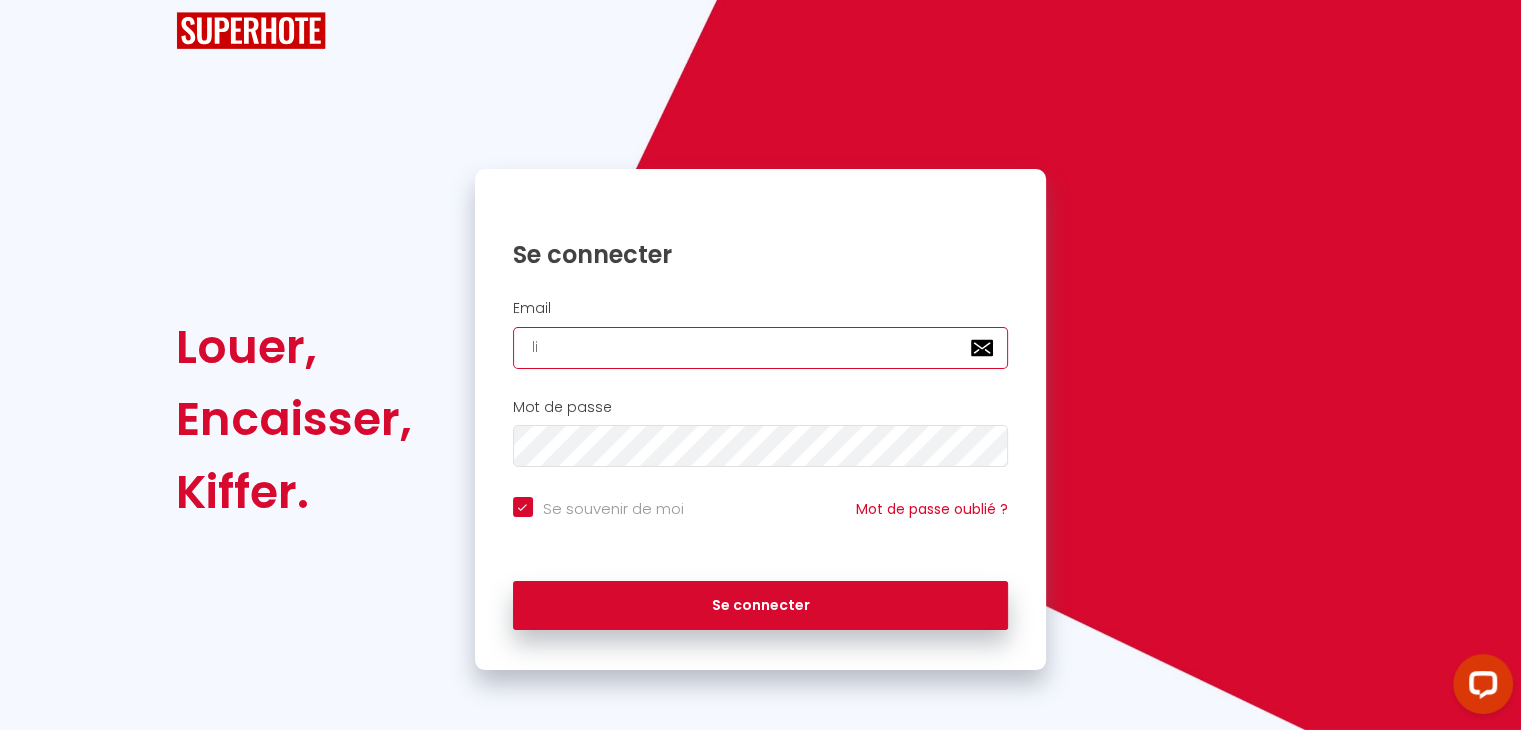 checkbox on "true" 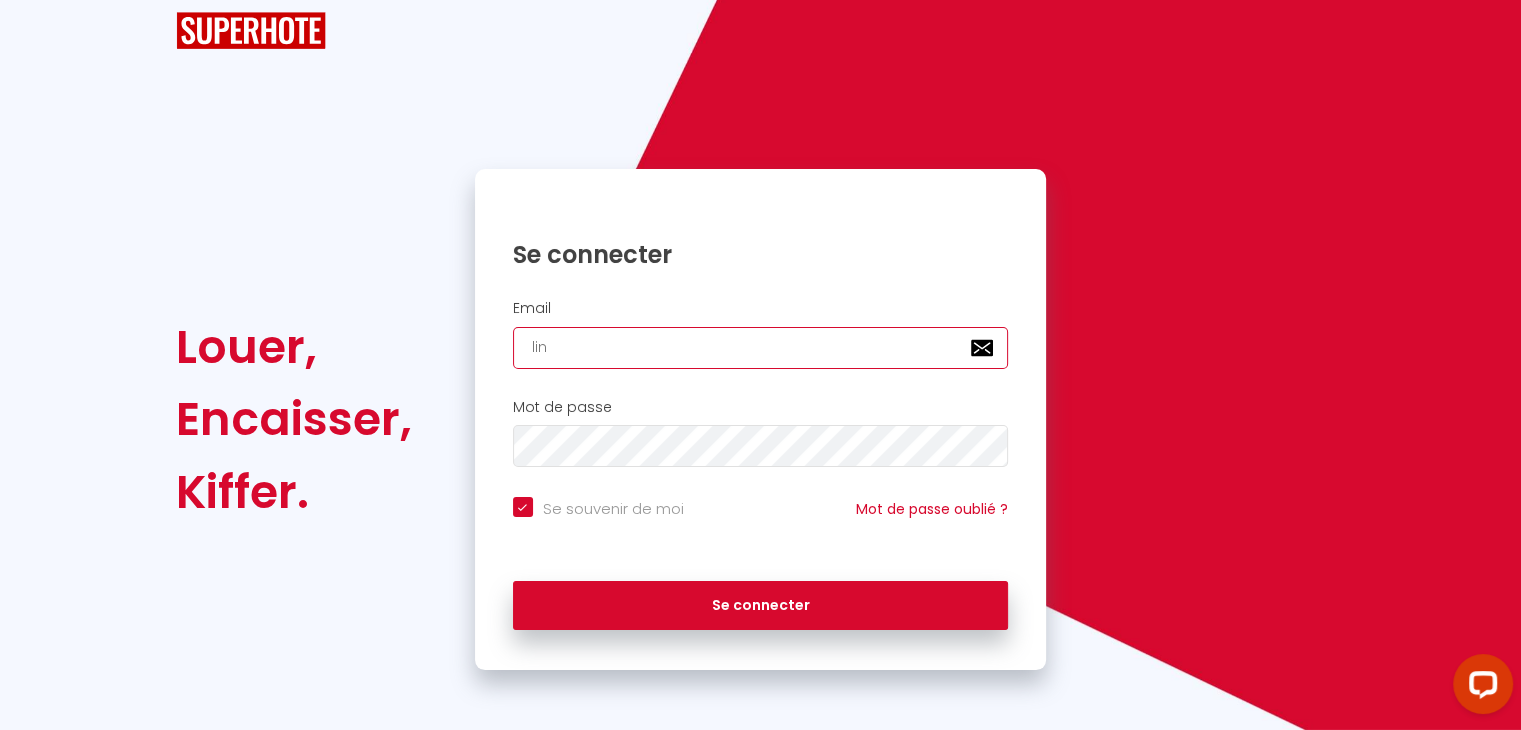 checkbox on "true" 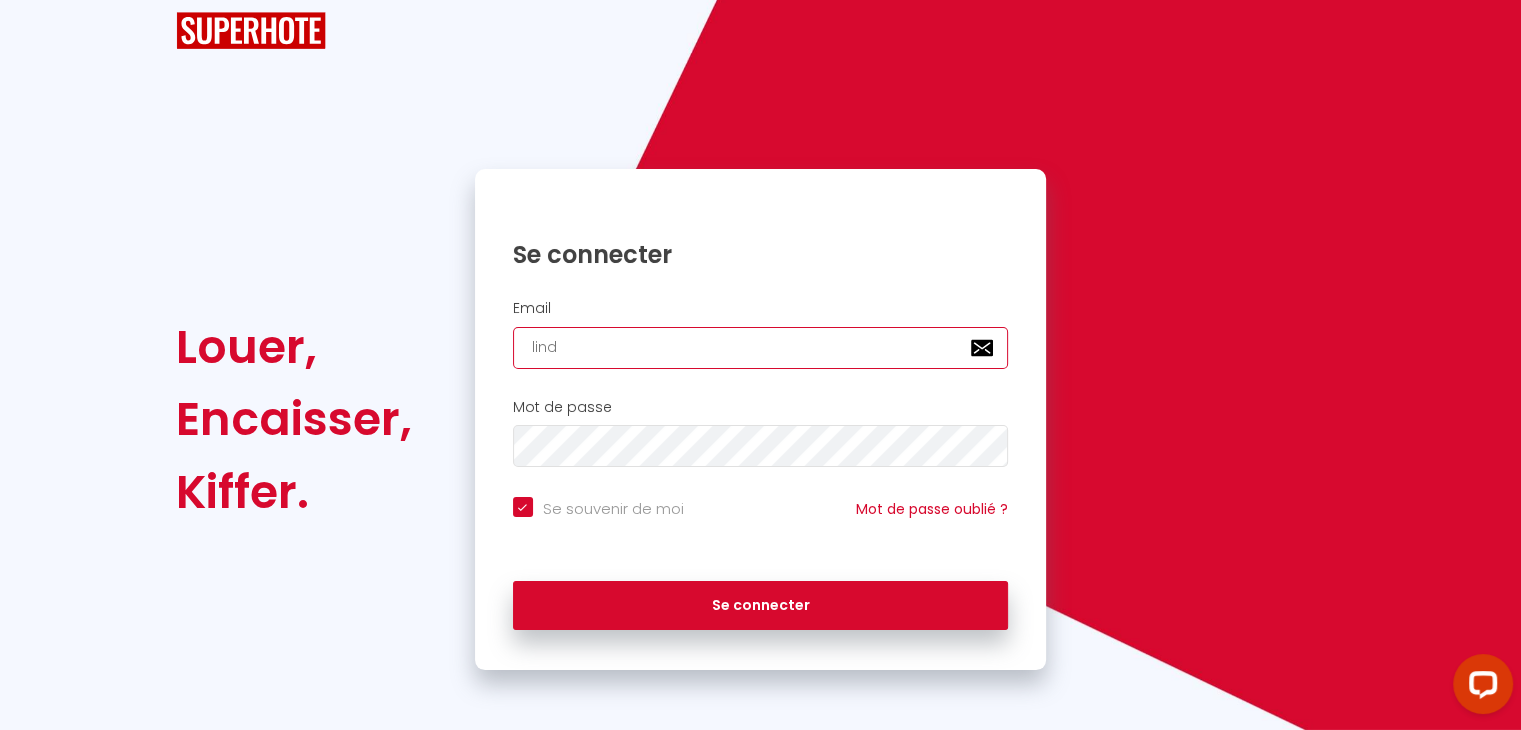 checkbox on "true" 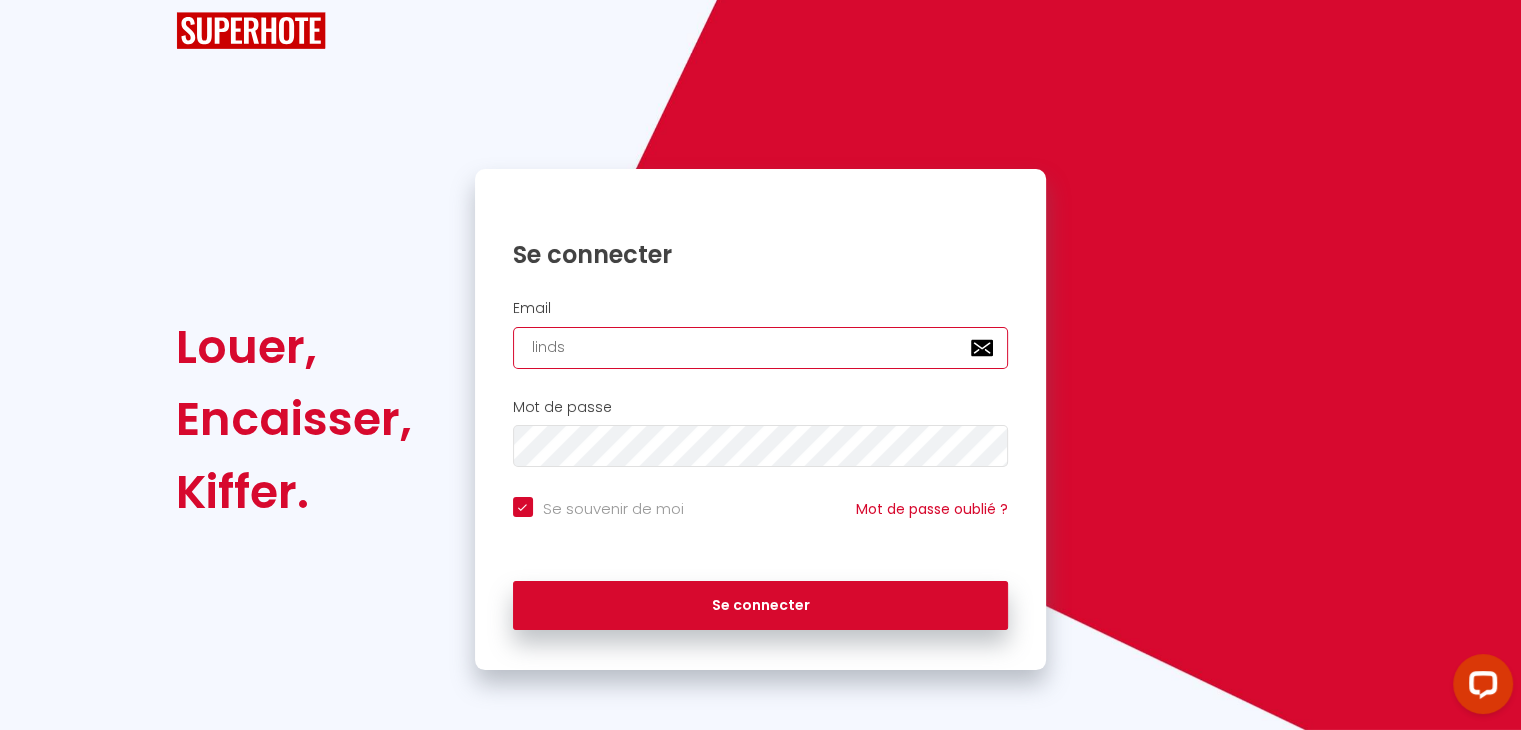 checkbox on "true" 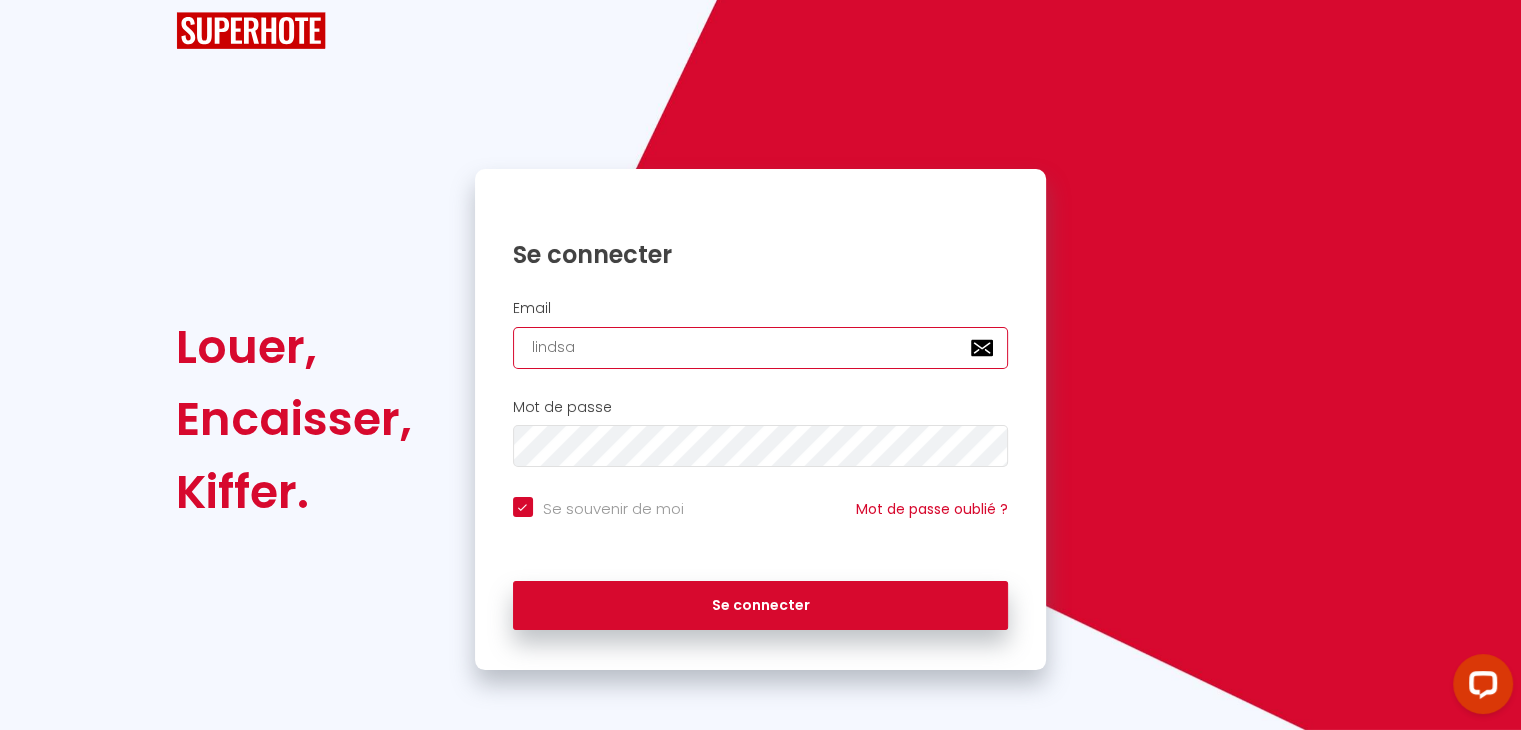type on "[PERSON_NAME]" 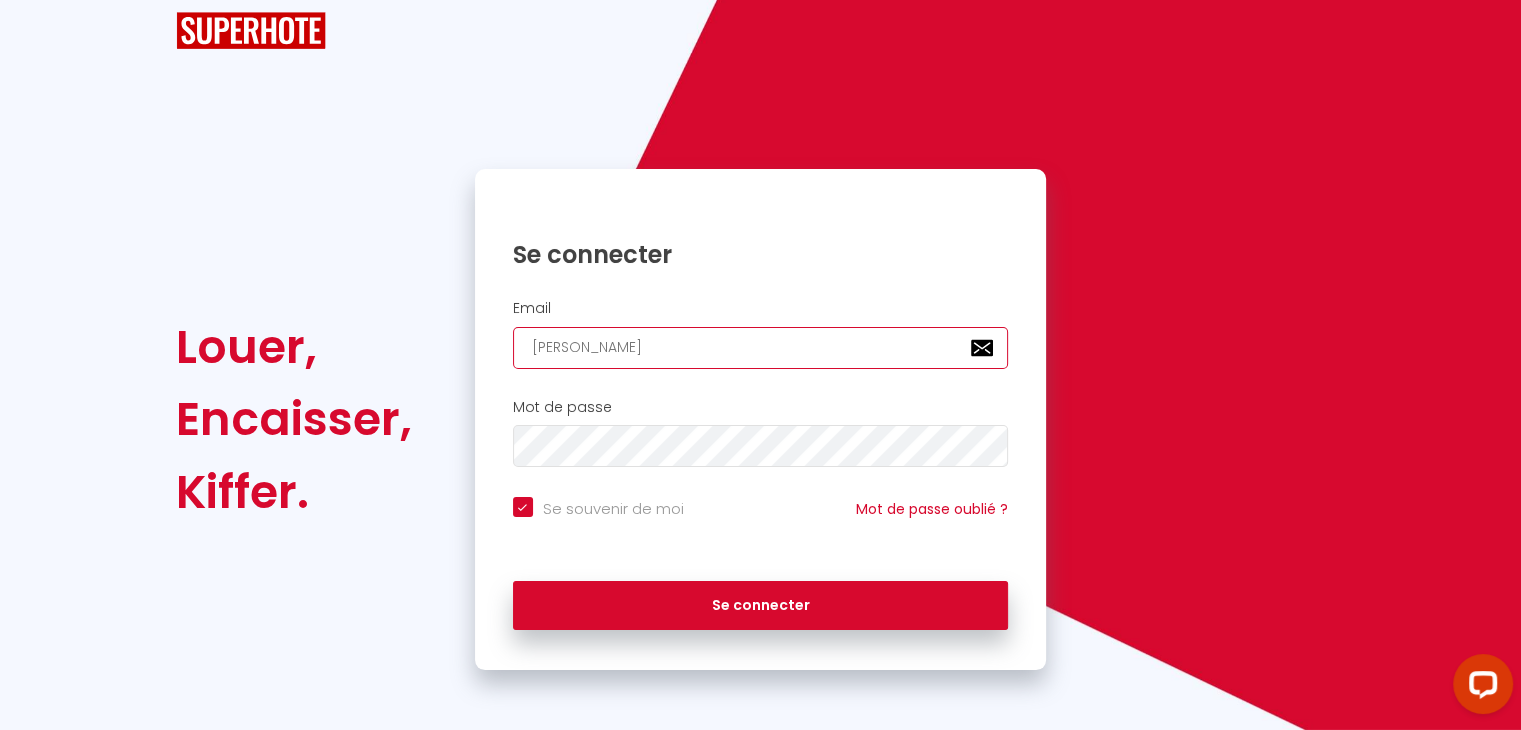 checkbox on "true" 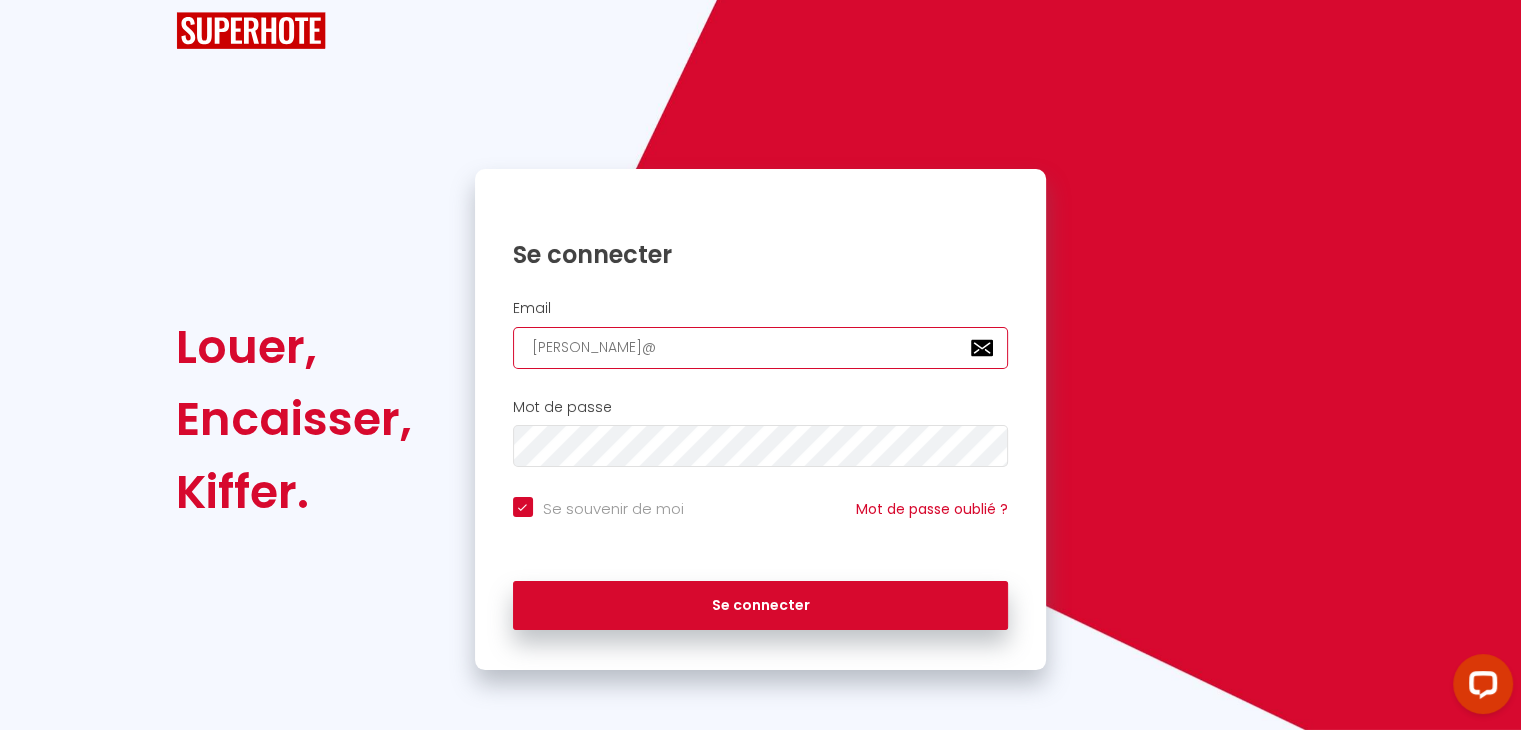 checkbox on "true" 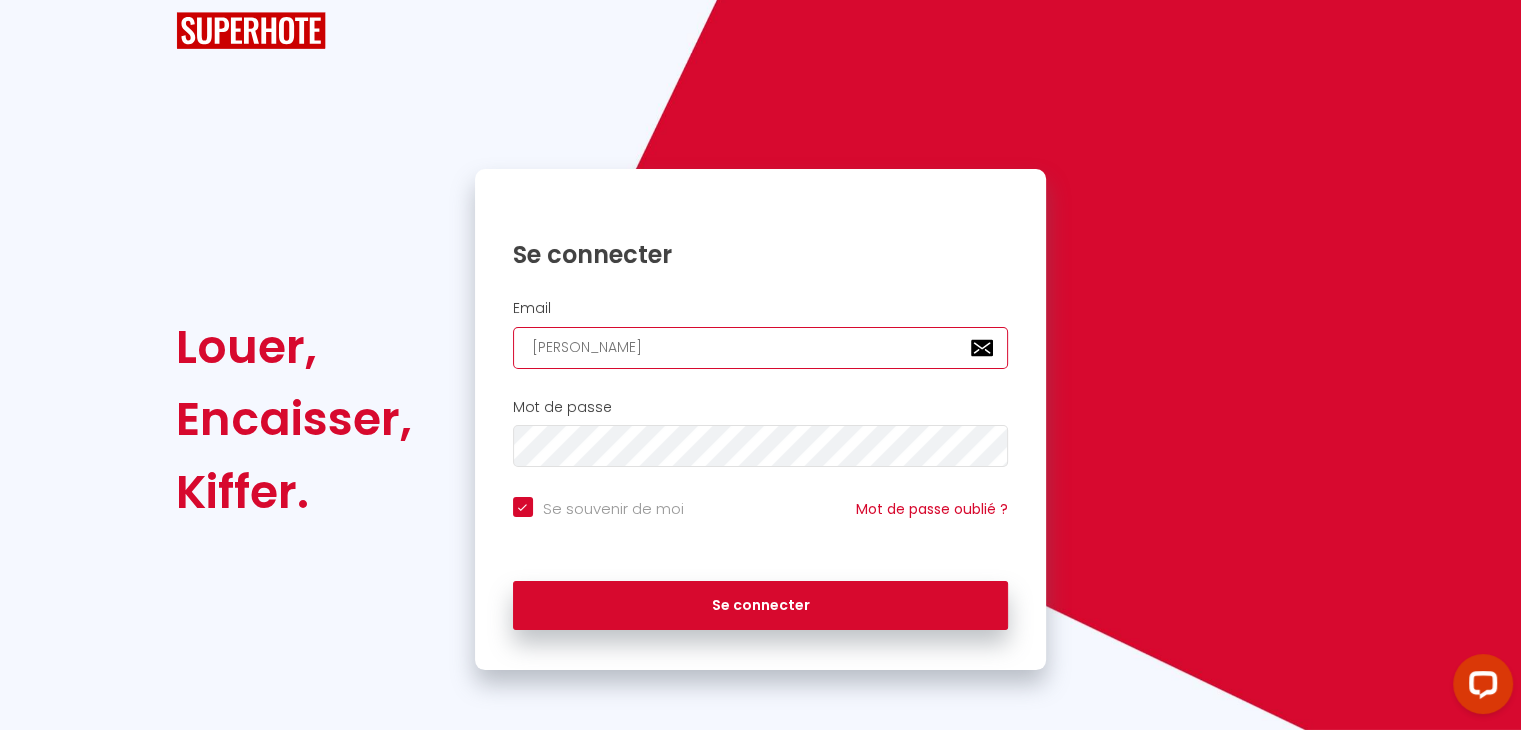 checkbox on "true" 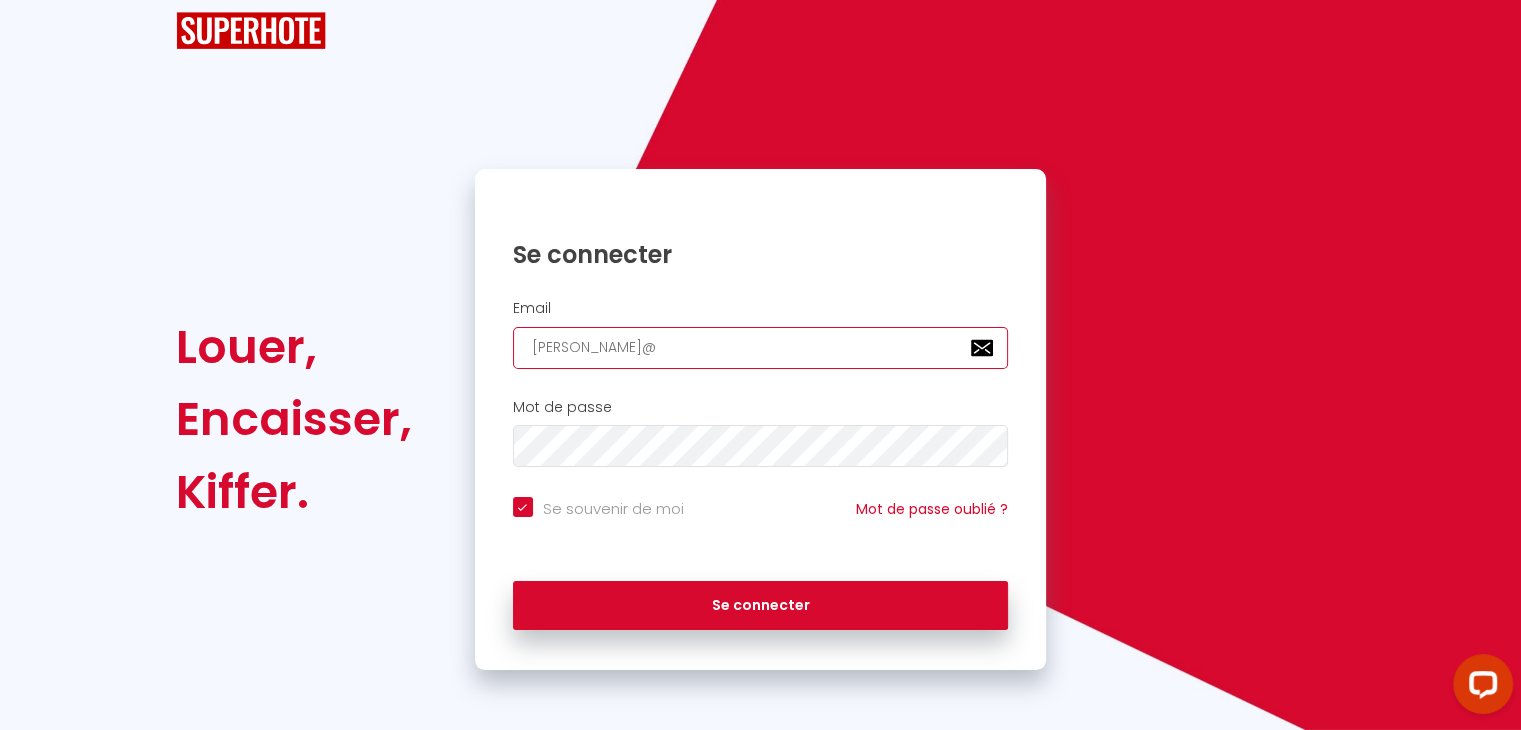 checkbox on "true" 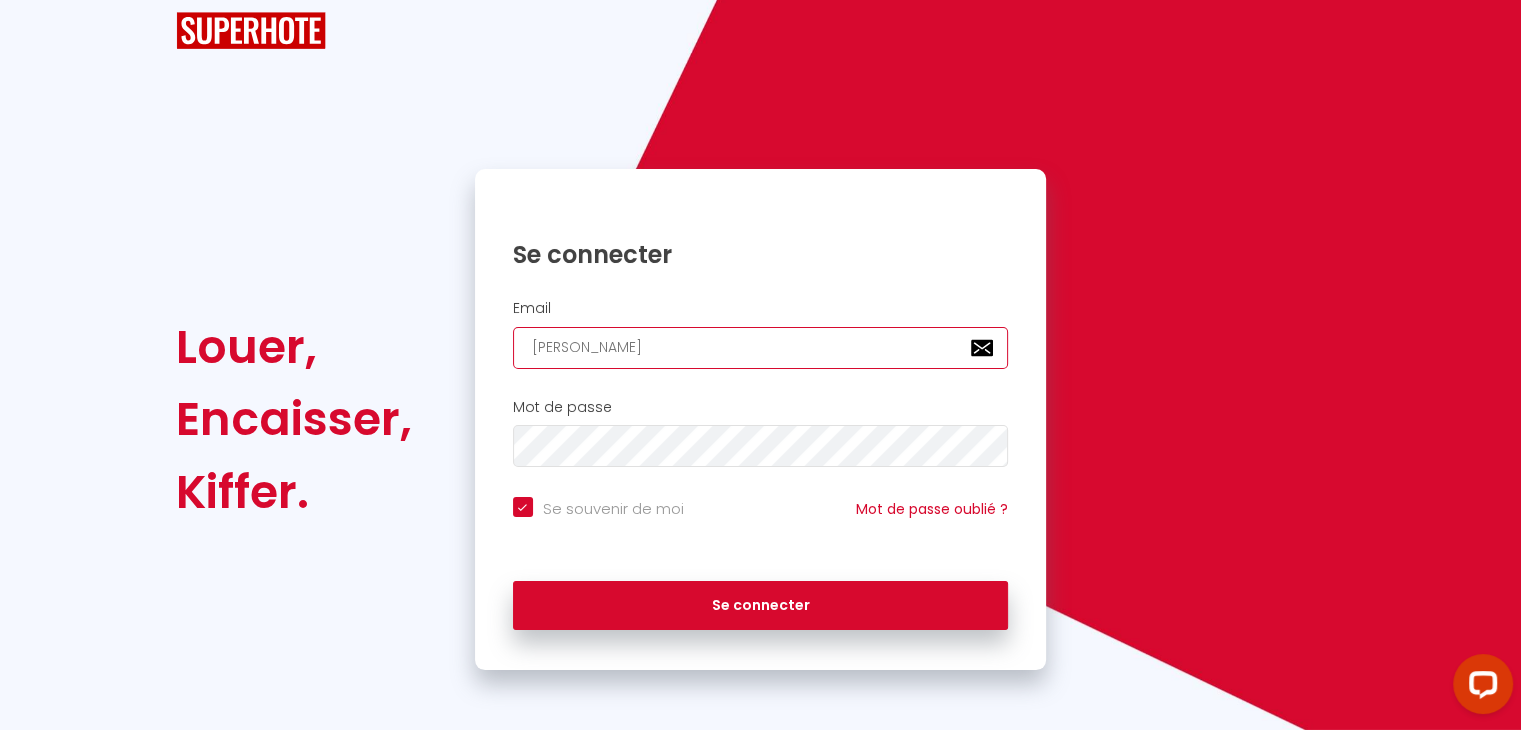 checkbox on "true" 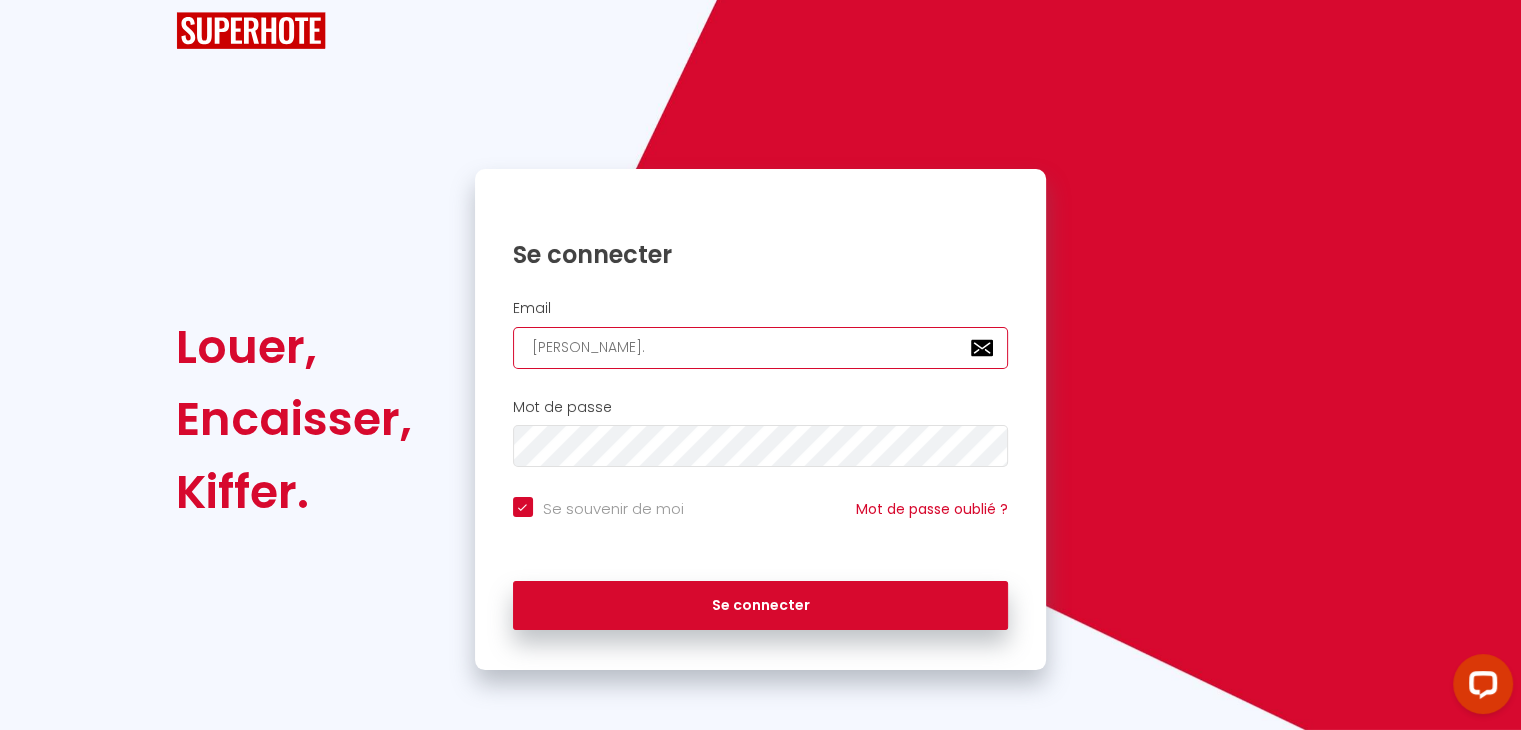 checkbox on "true" 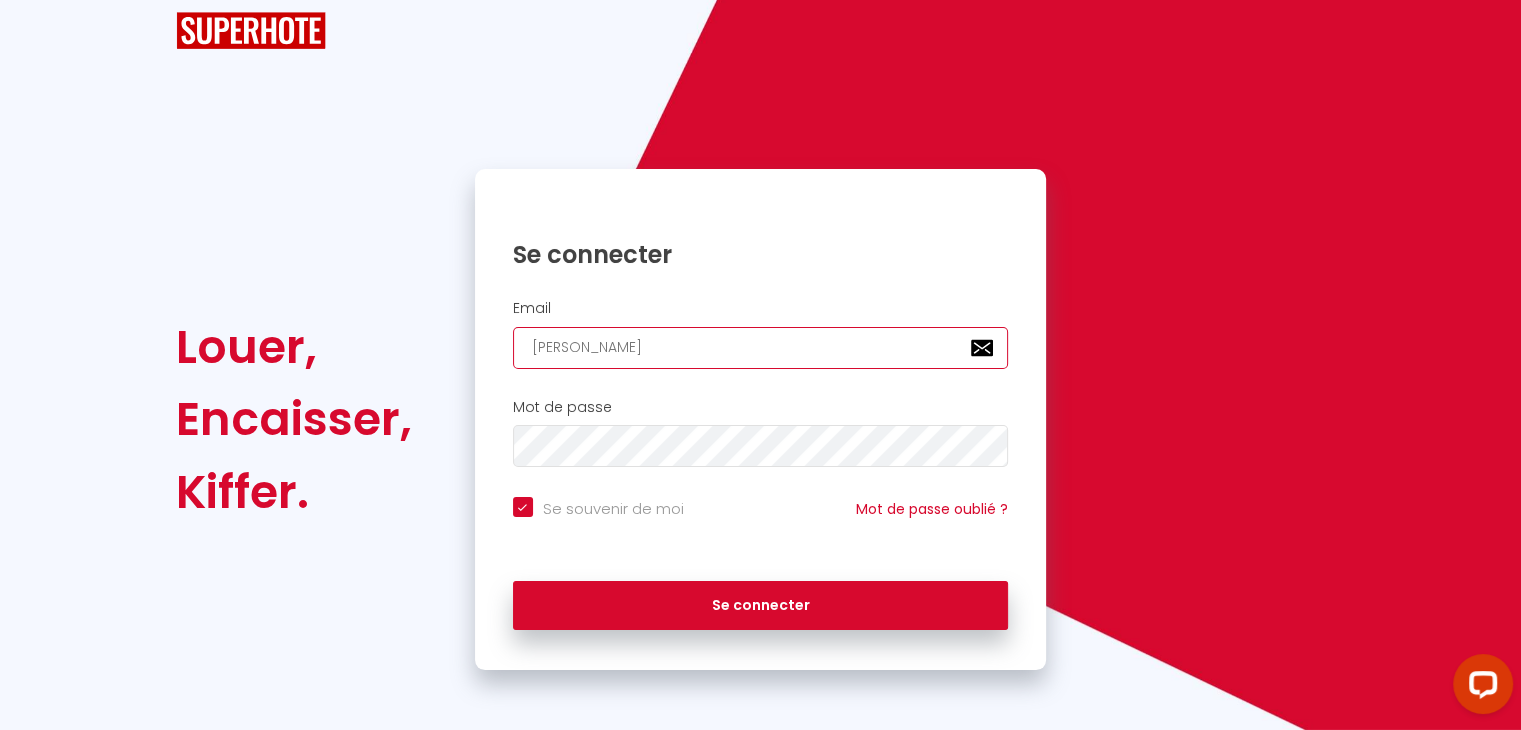 type on "[PERSON_NAME][EMAIL_ADDRESS][DOMAIN_NAME]" 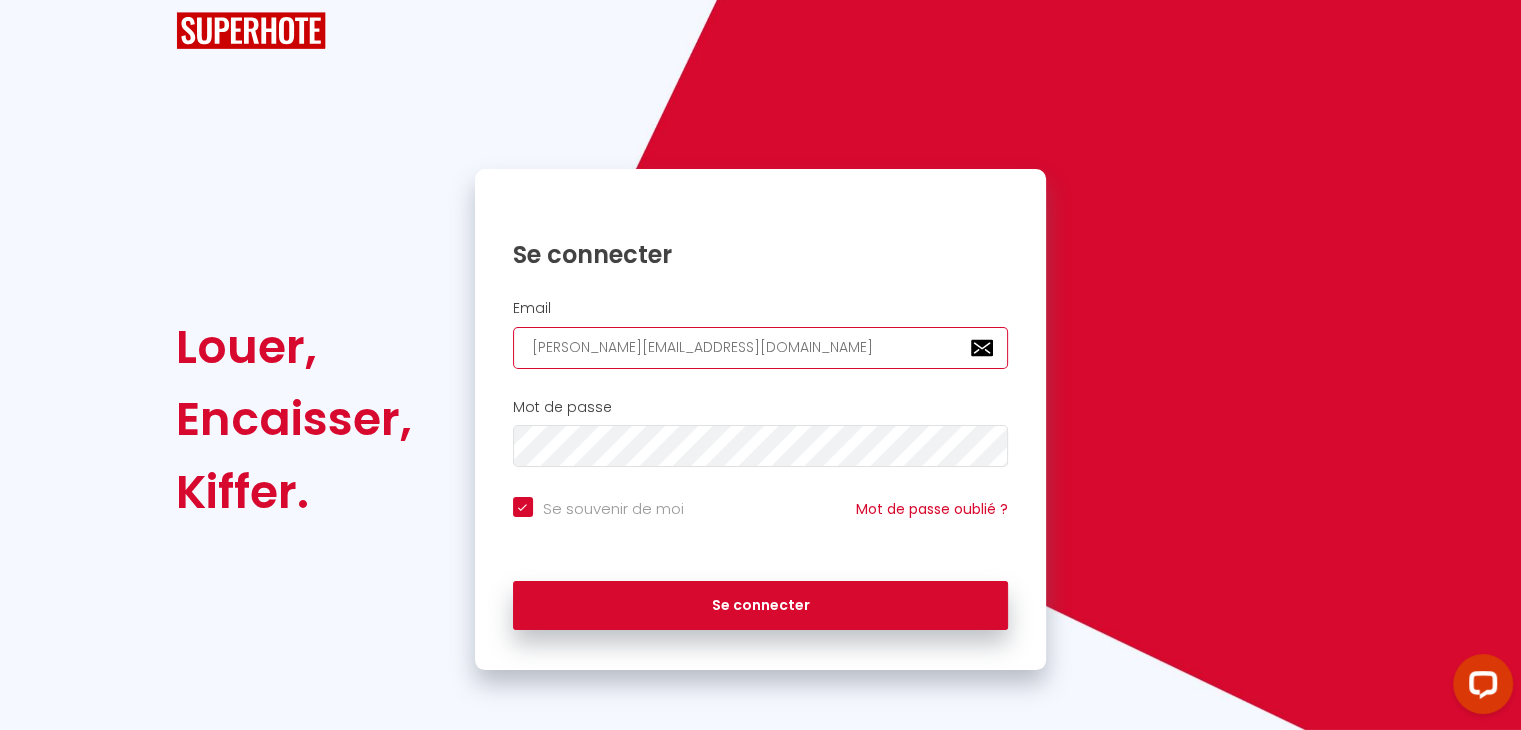 checkbox on "true" 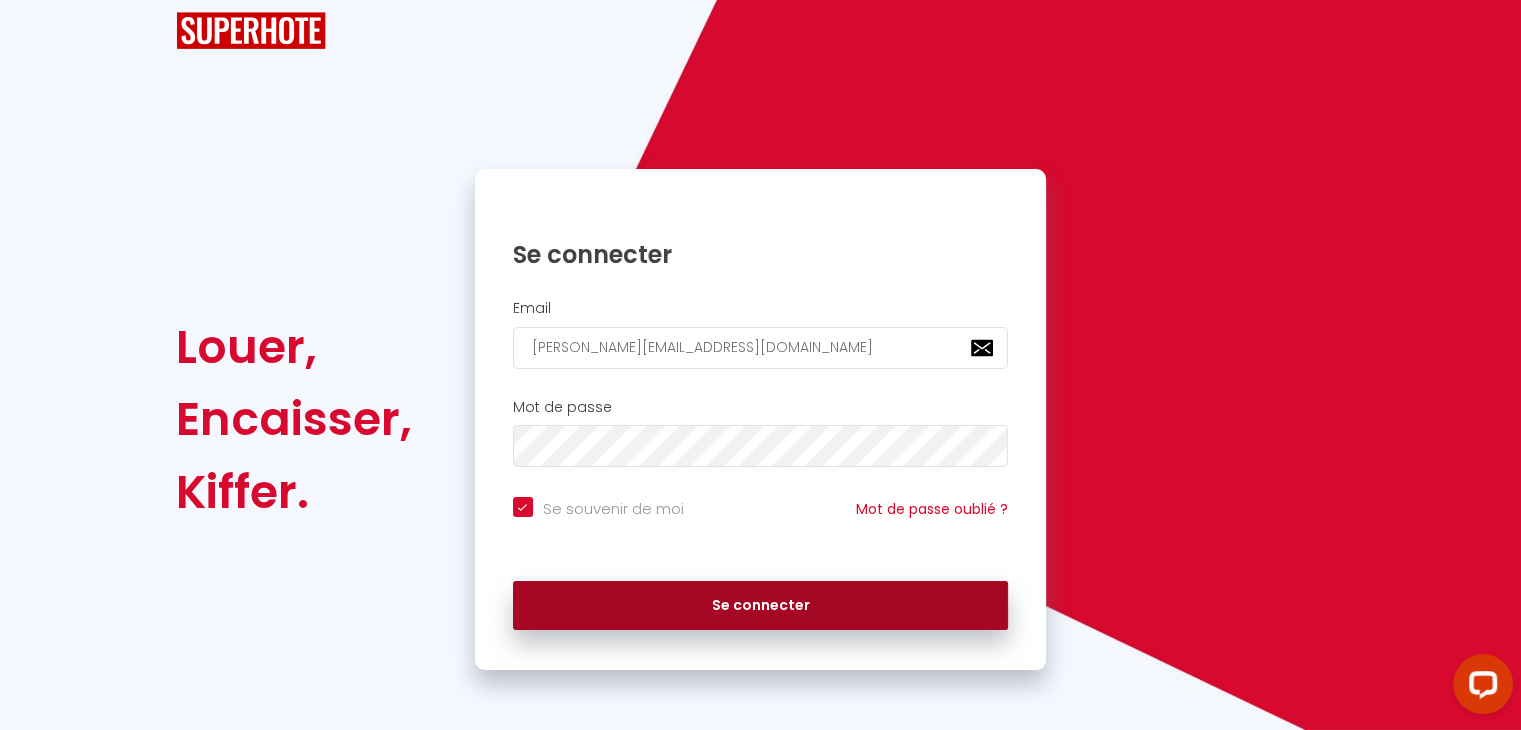 click on "Se connecter" at bounding box center (761, 606) 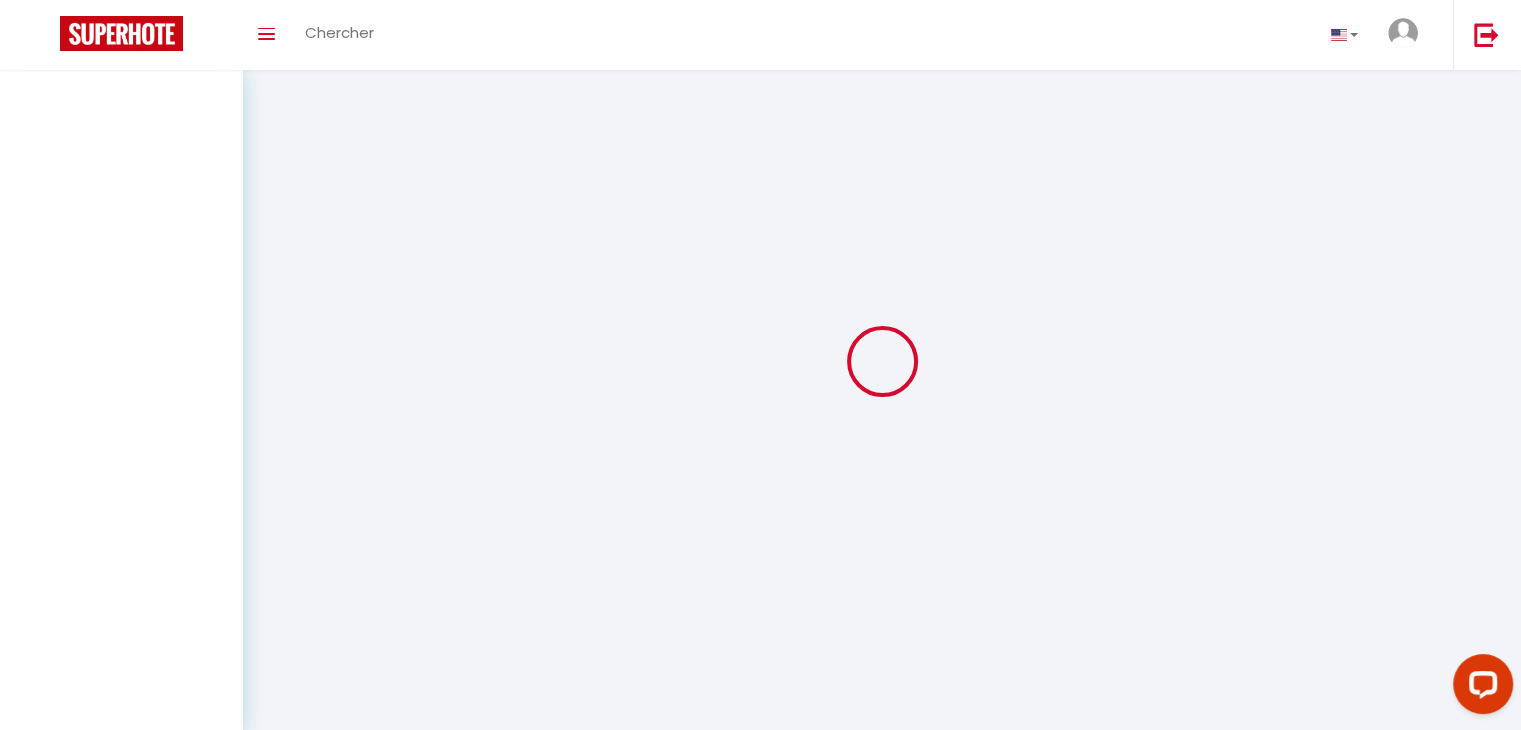 scroll, scrollTop: 0, scrollLeft: 0, axis: both 